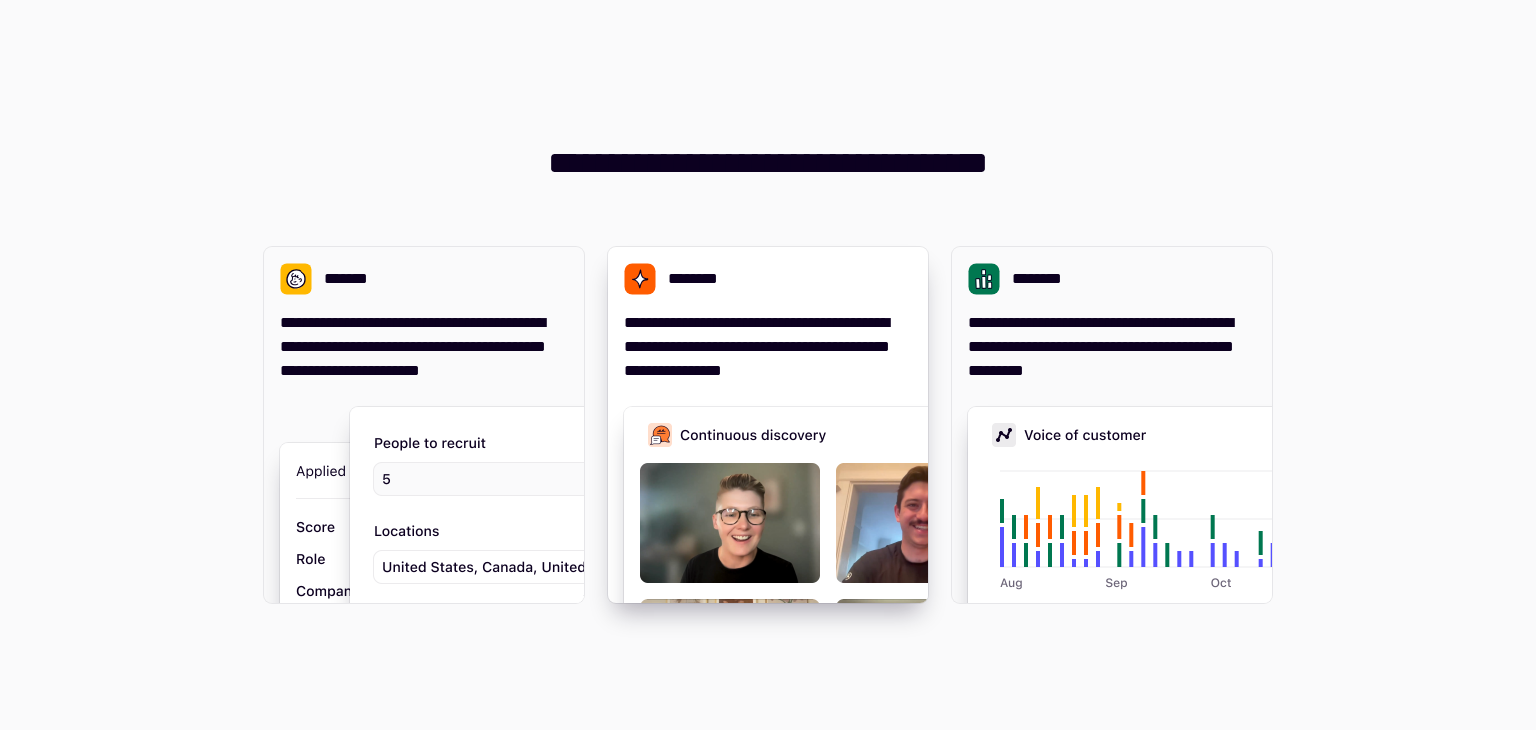 scroll, scrollTop: 0, scrollLeft: 0, axis: both 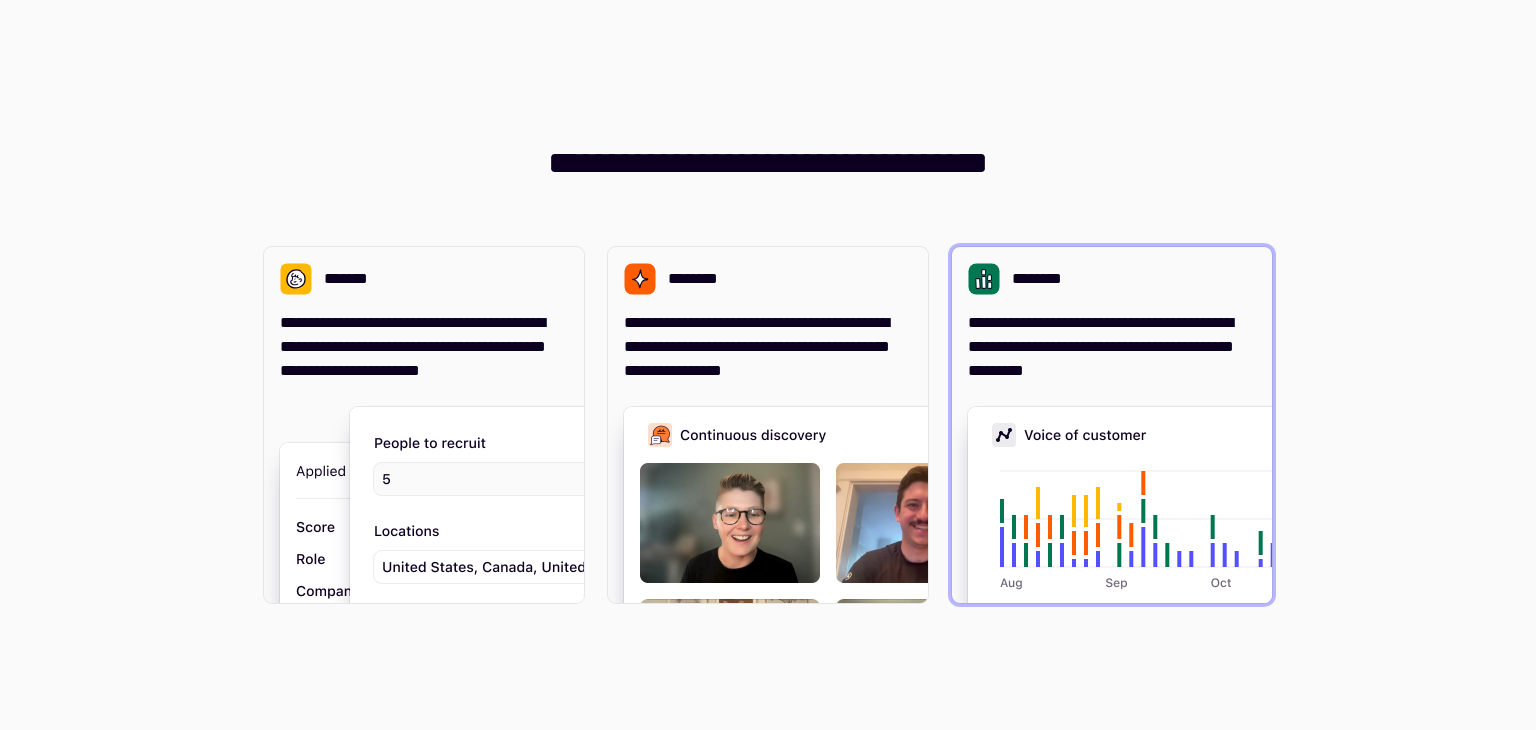 drag, startPoint x: 1054, startPoint y: 317, endPoint x: 1075, endPoint y: 299, distance: 27.658634 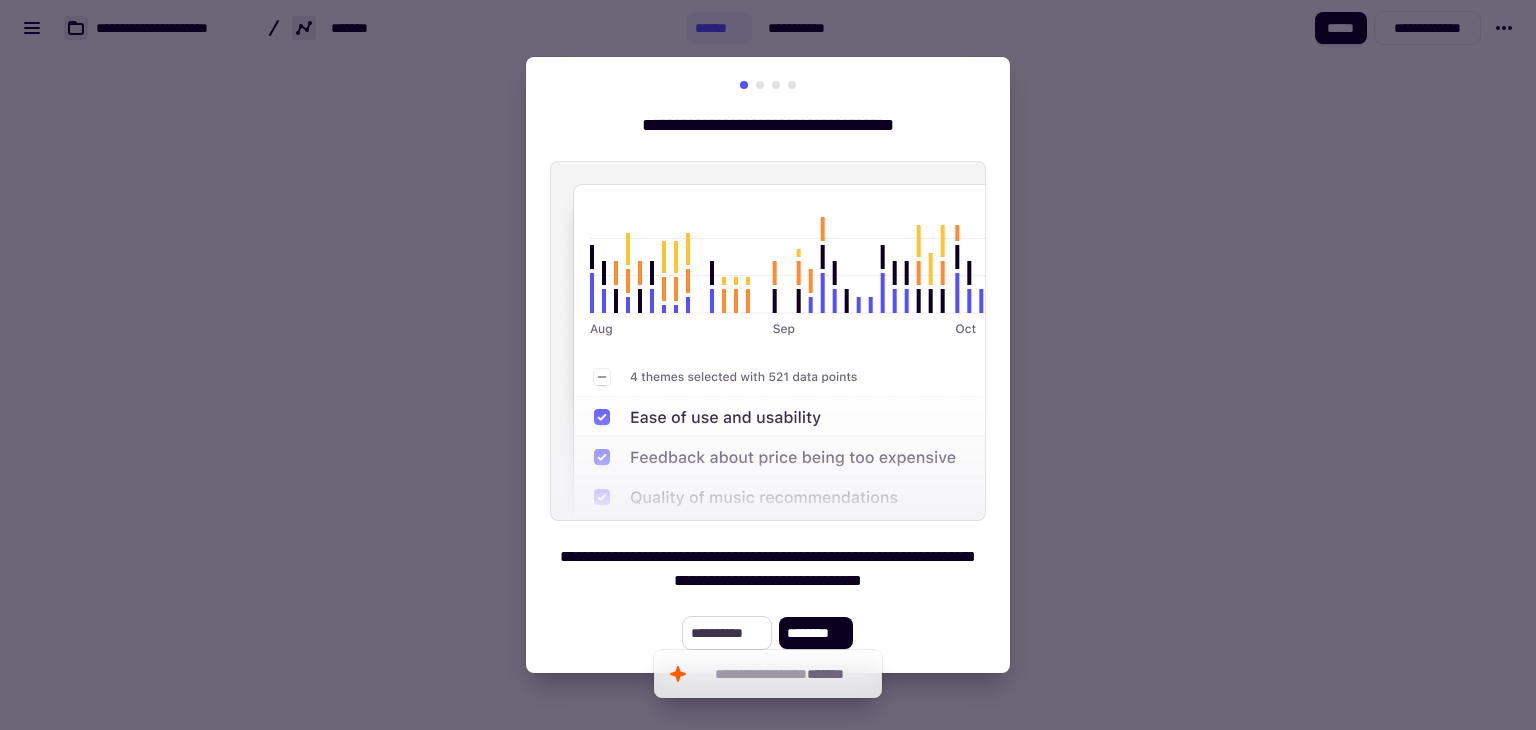 click on "**********" 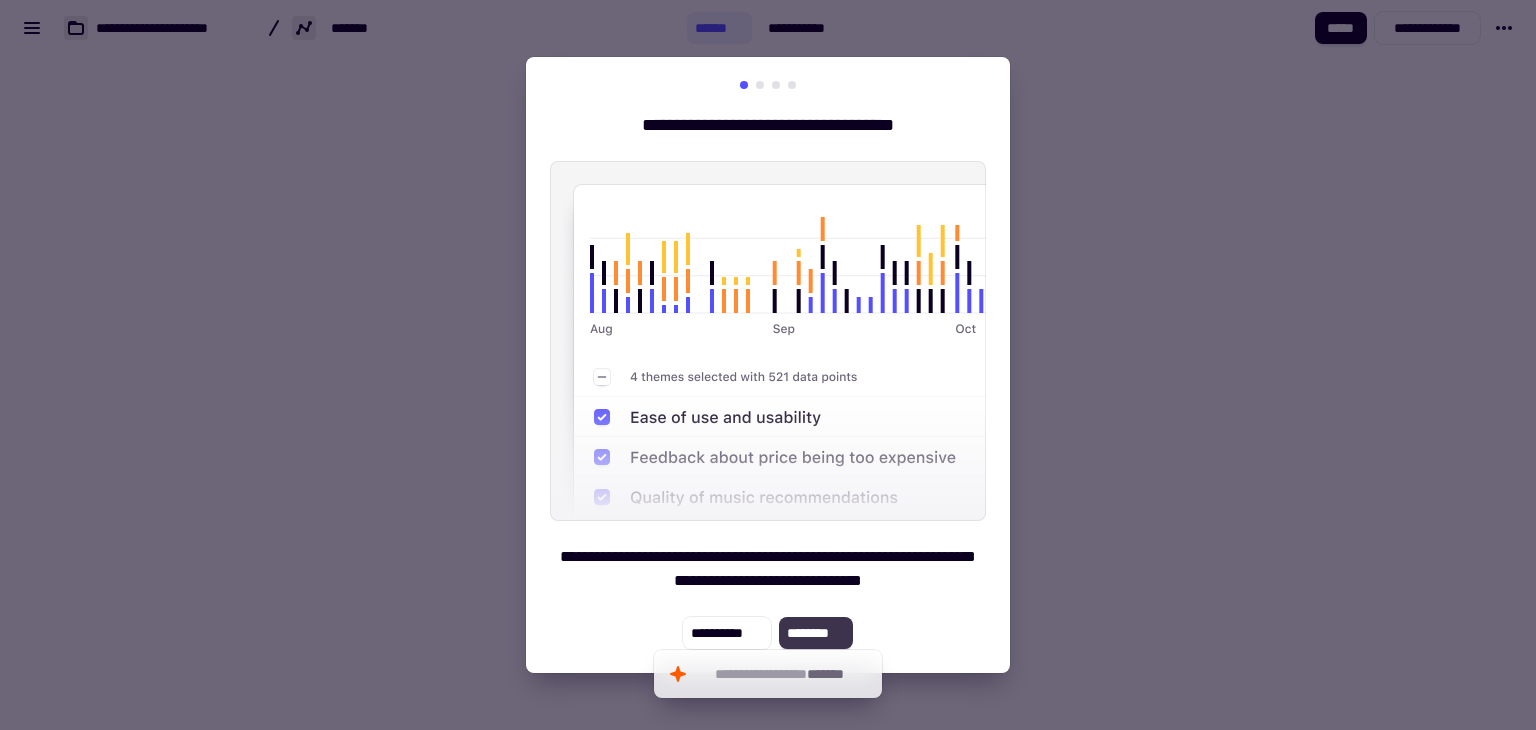 click on "********" 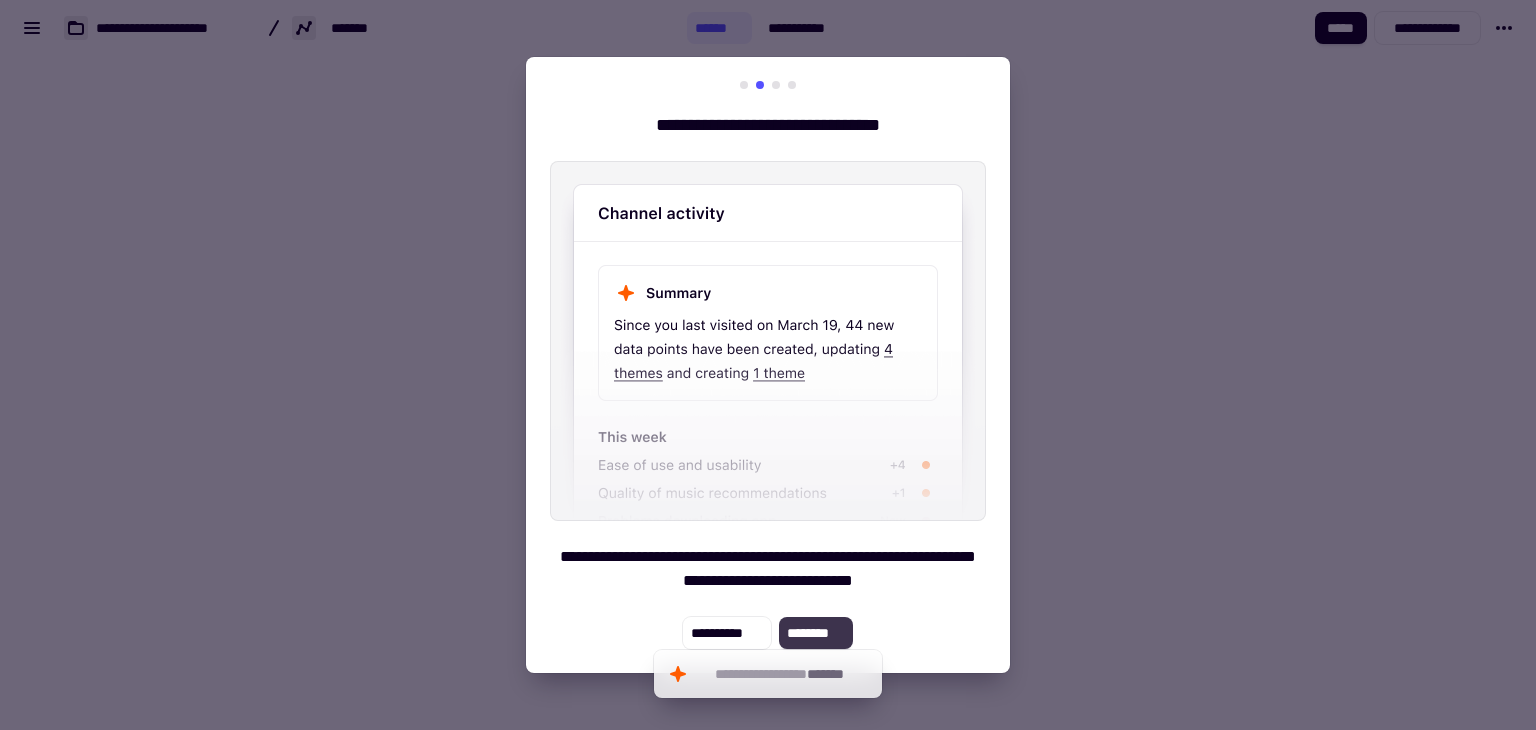 click on "********" 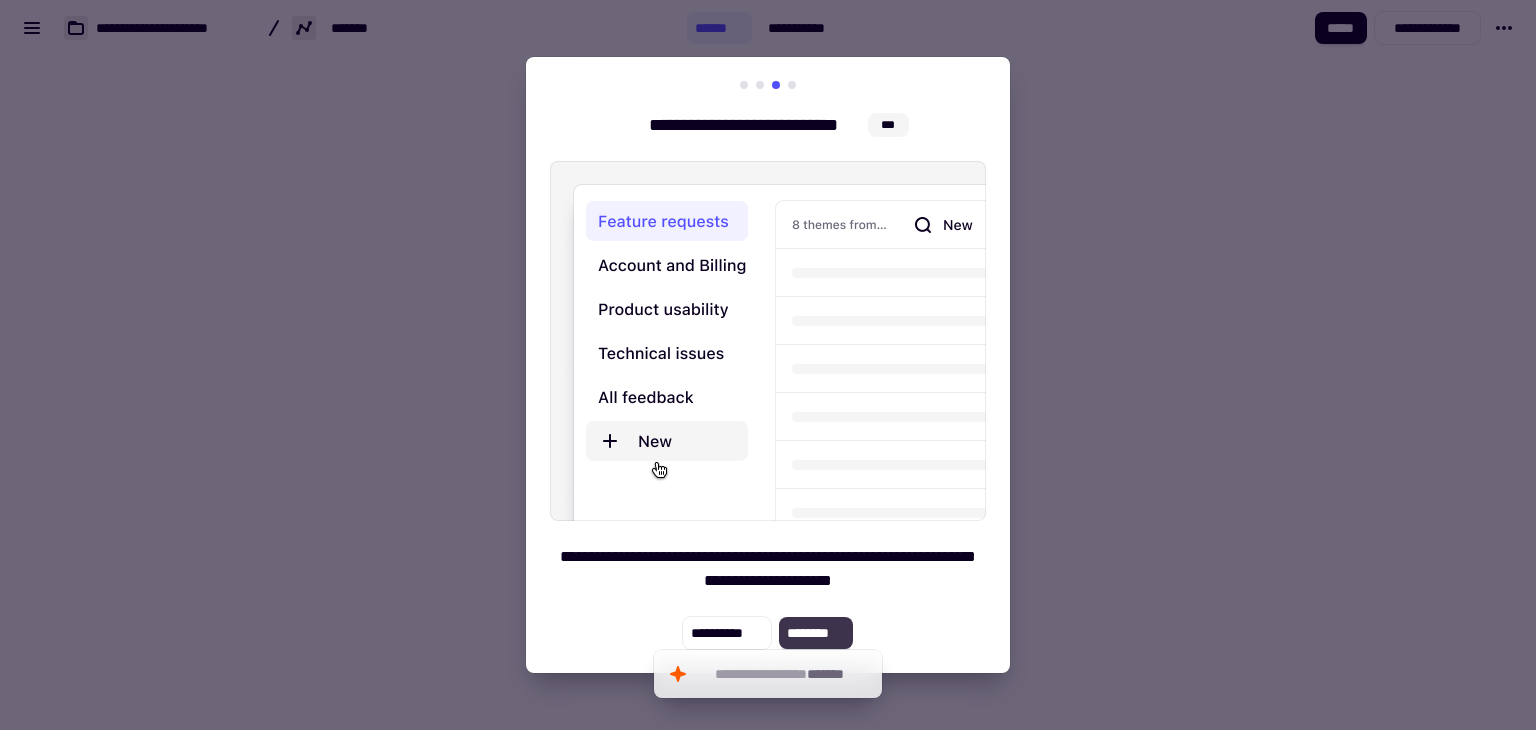 click on "********" 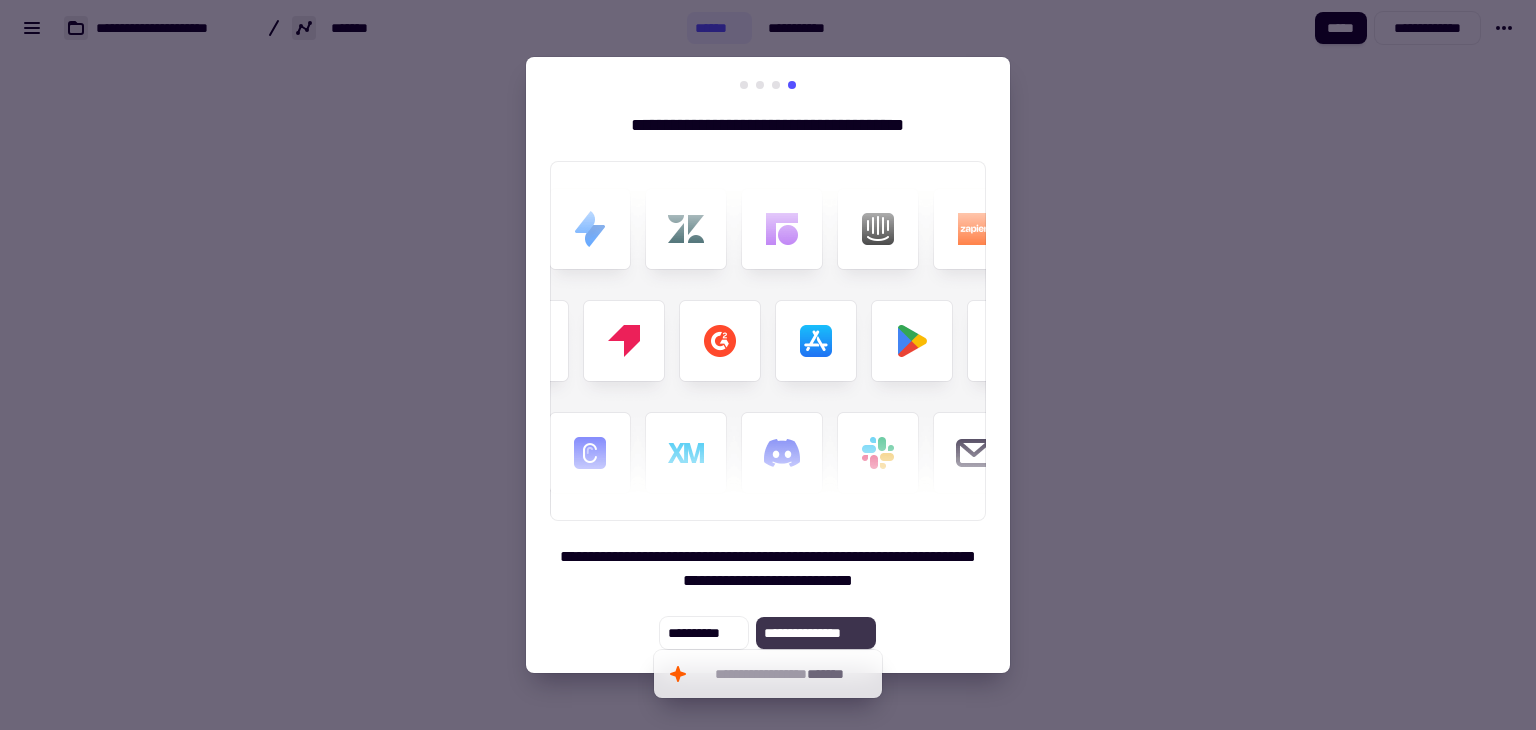 click on "**********" 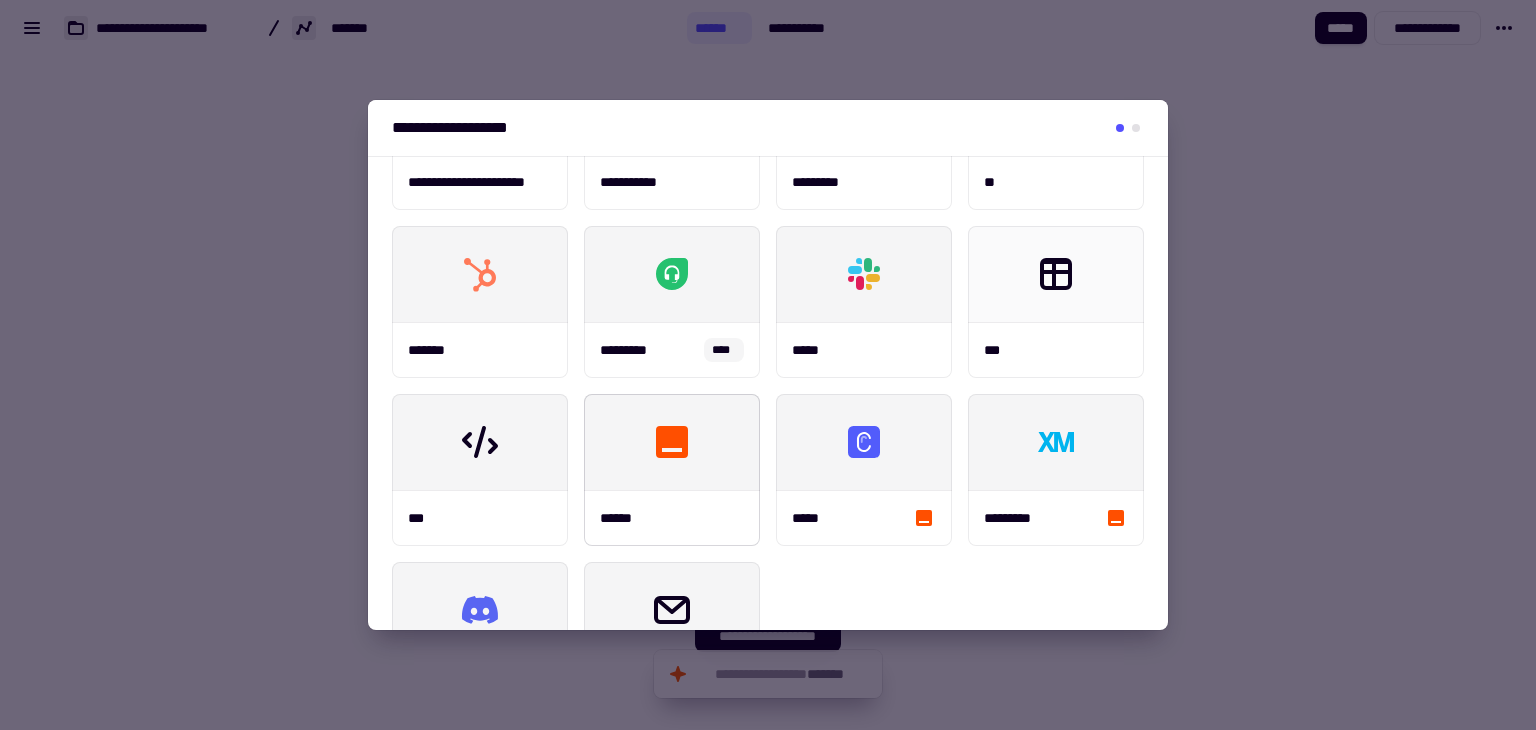 scroll, scrollTop: 98, scrollLeft: 0, axis: vertical 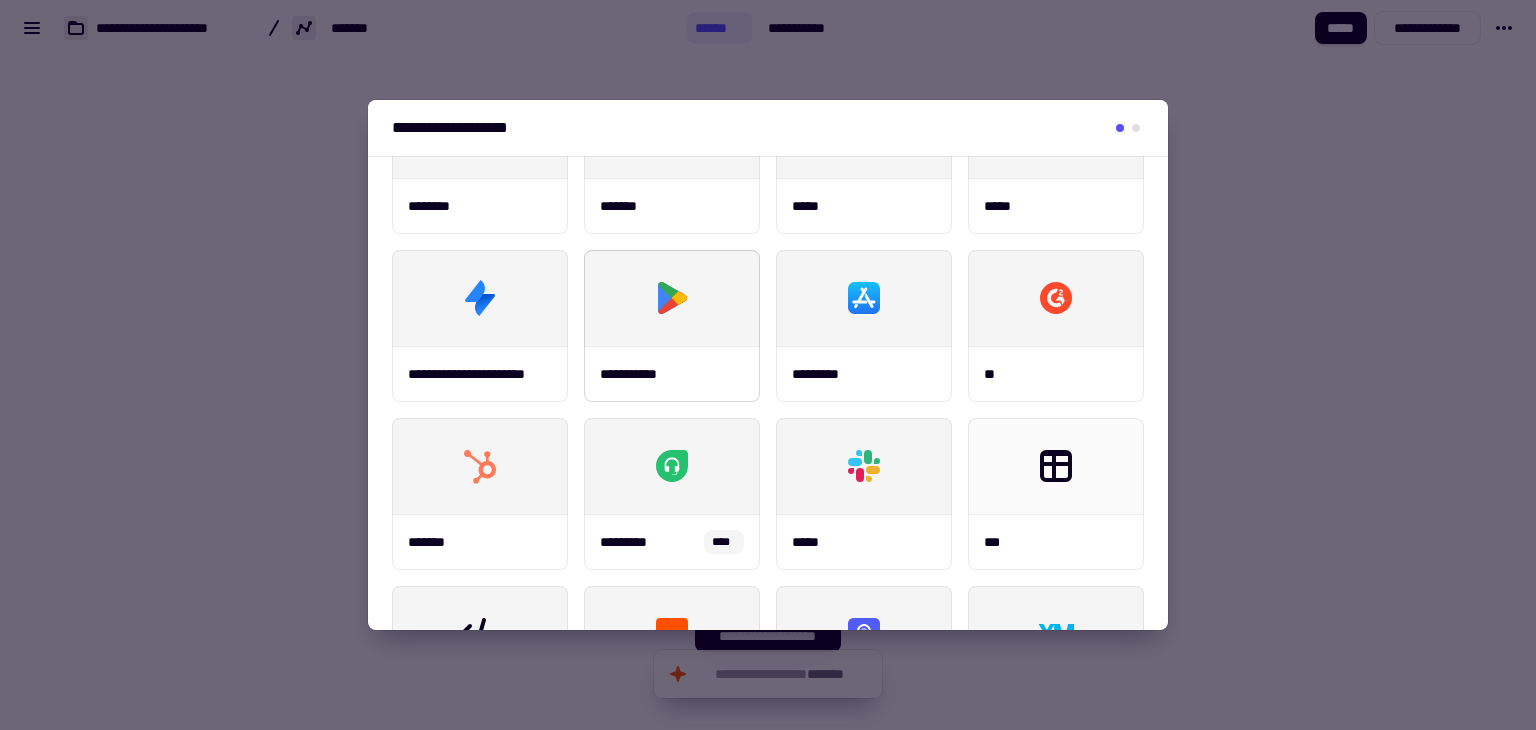 click at bounding box center (672, 298) 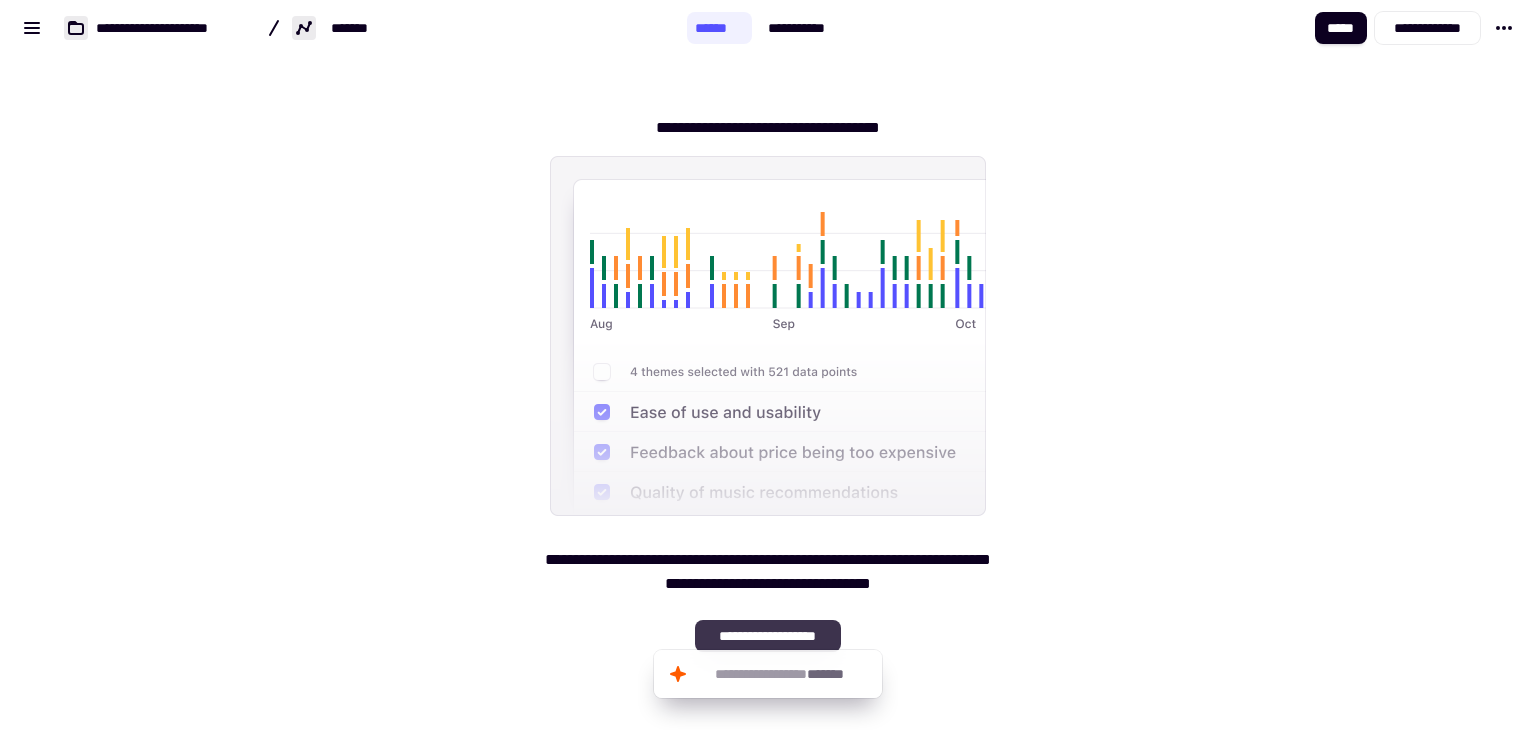 click on "**********" 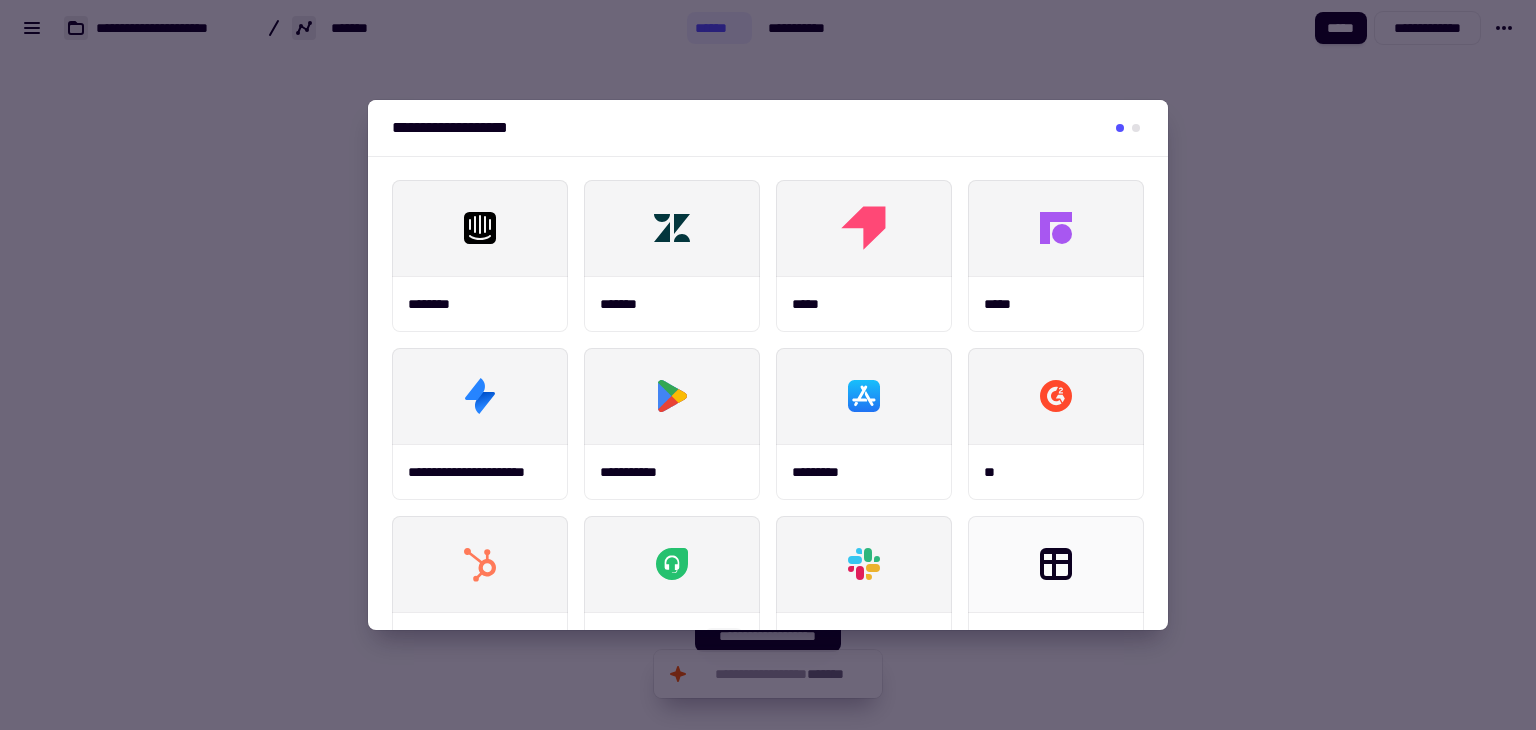 click at bounding box center (768, 365) 